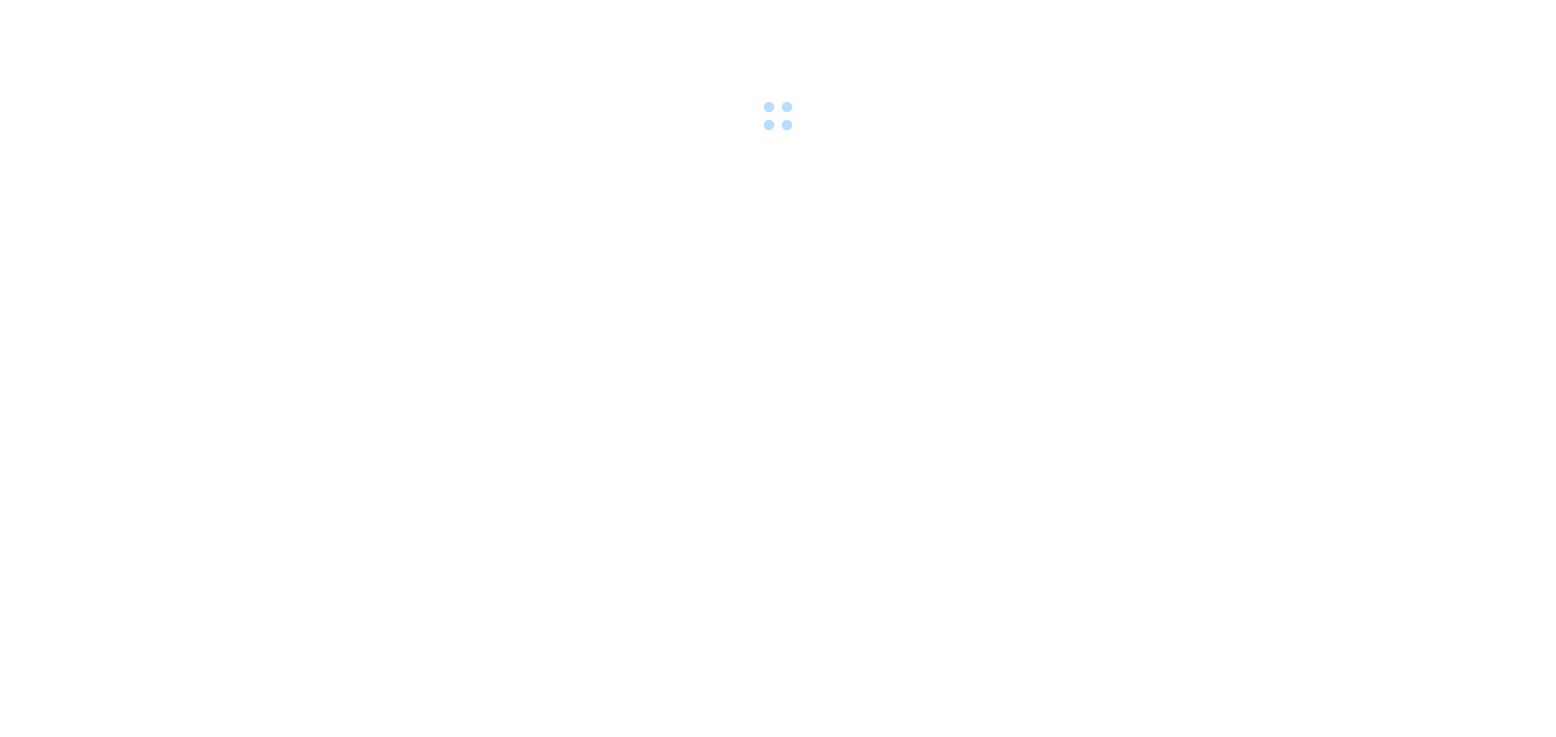 scroll, scrollTop: 0, scrollLeft: 0, axis: both 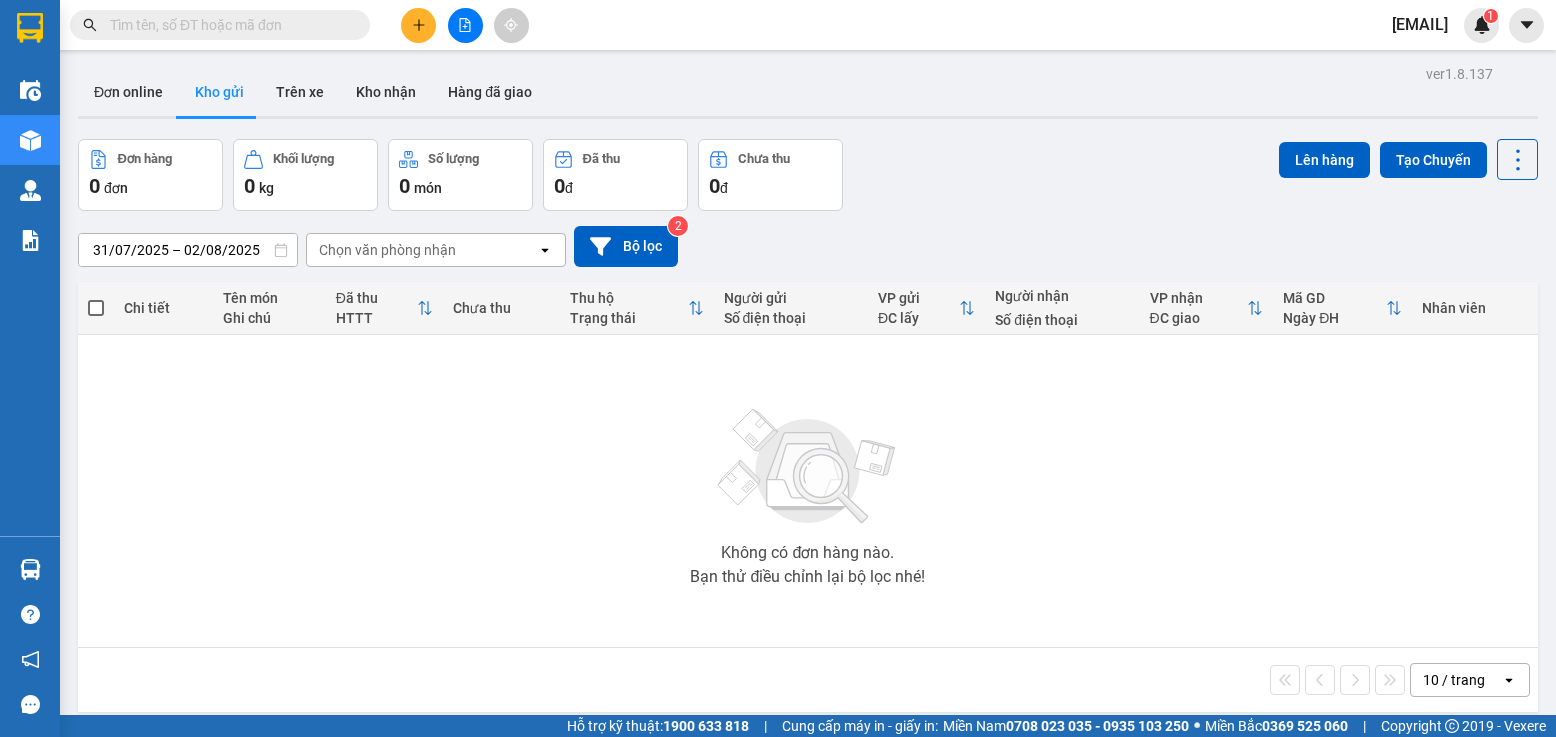 click 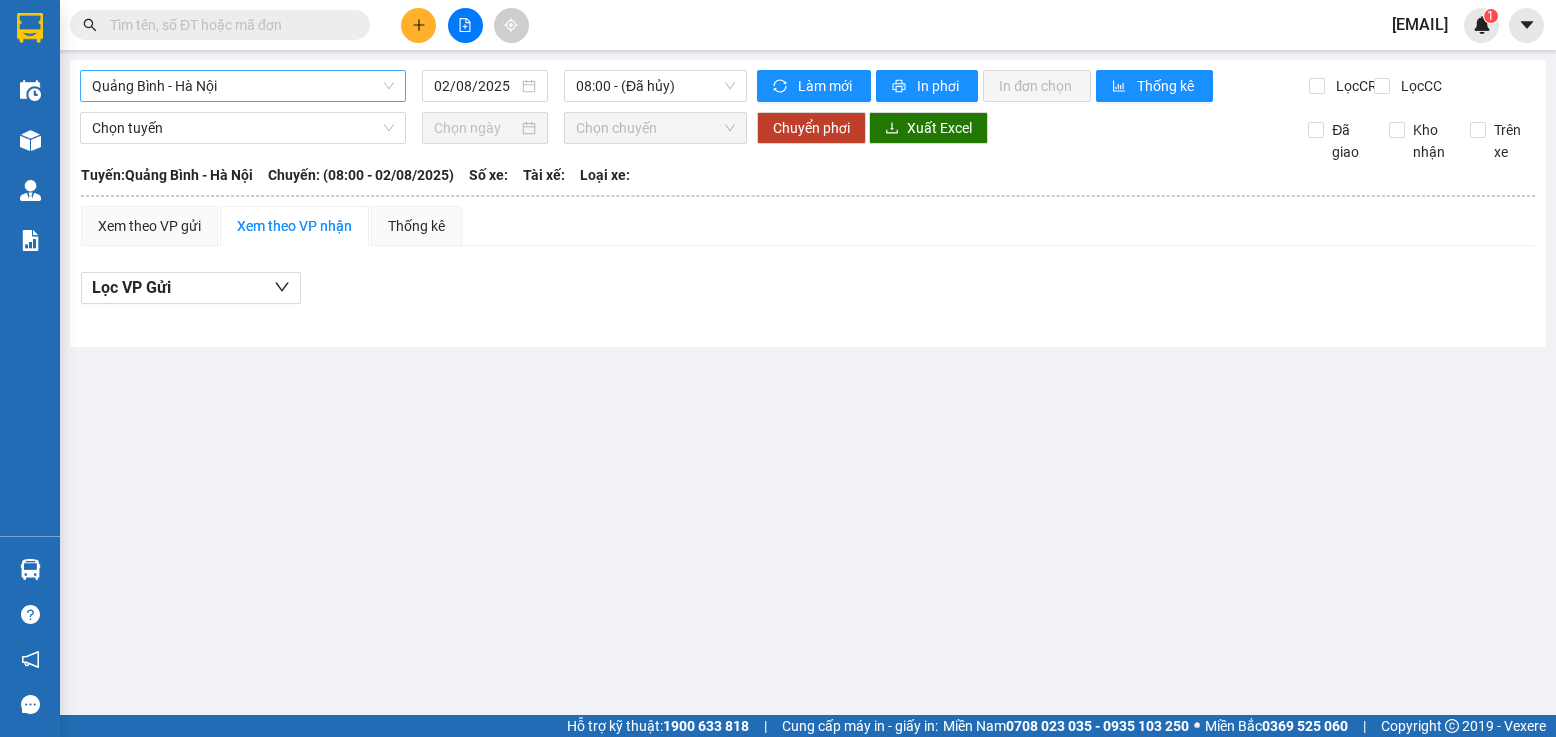 click on "Quảng Bình - Hà Nội" at bounding box center (243, 86) 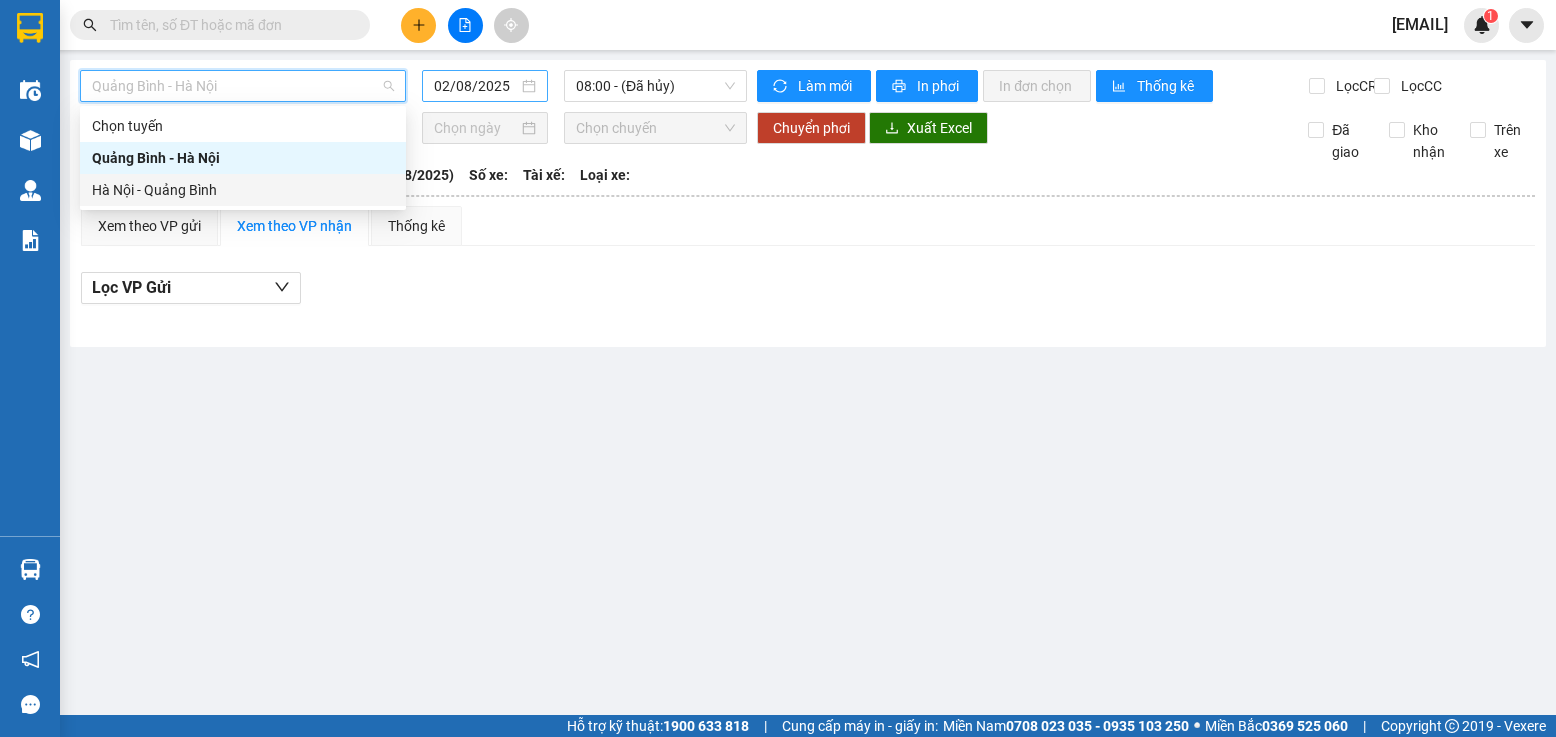 drag, startPoint x: 224, startPoint y: 186, endPoint x: 541, endPoint y: 80, distance: 334.2529 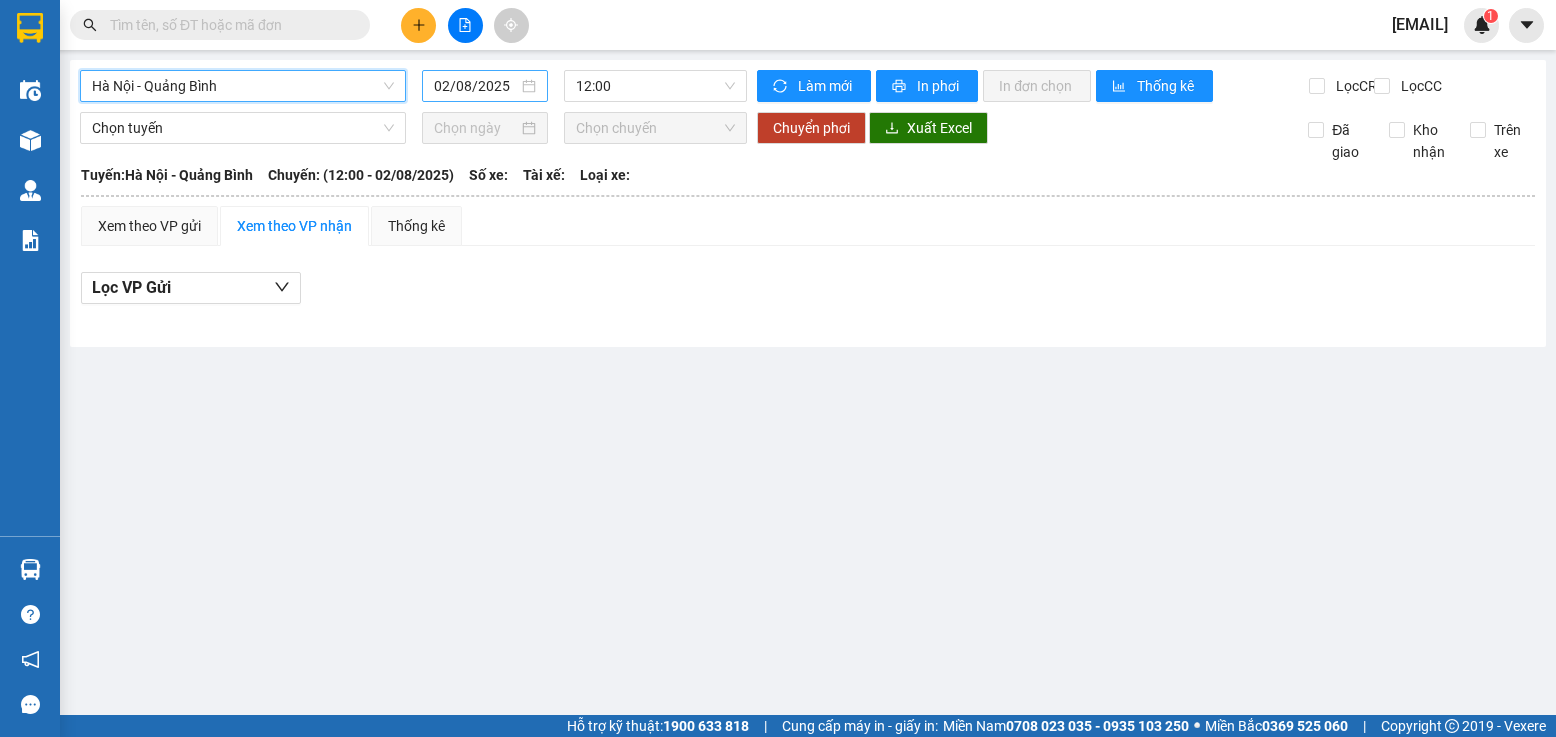 click on "02/08/2025" at bounding box center [476, 86] 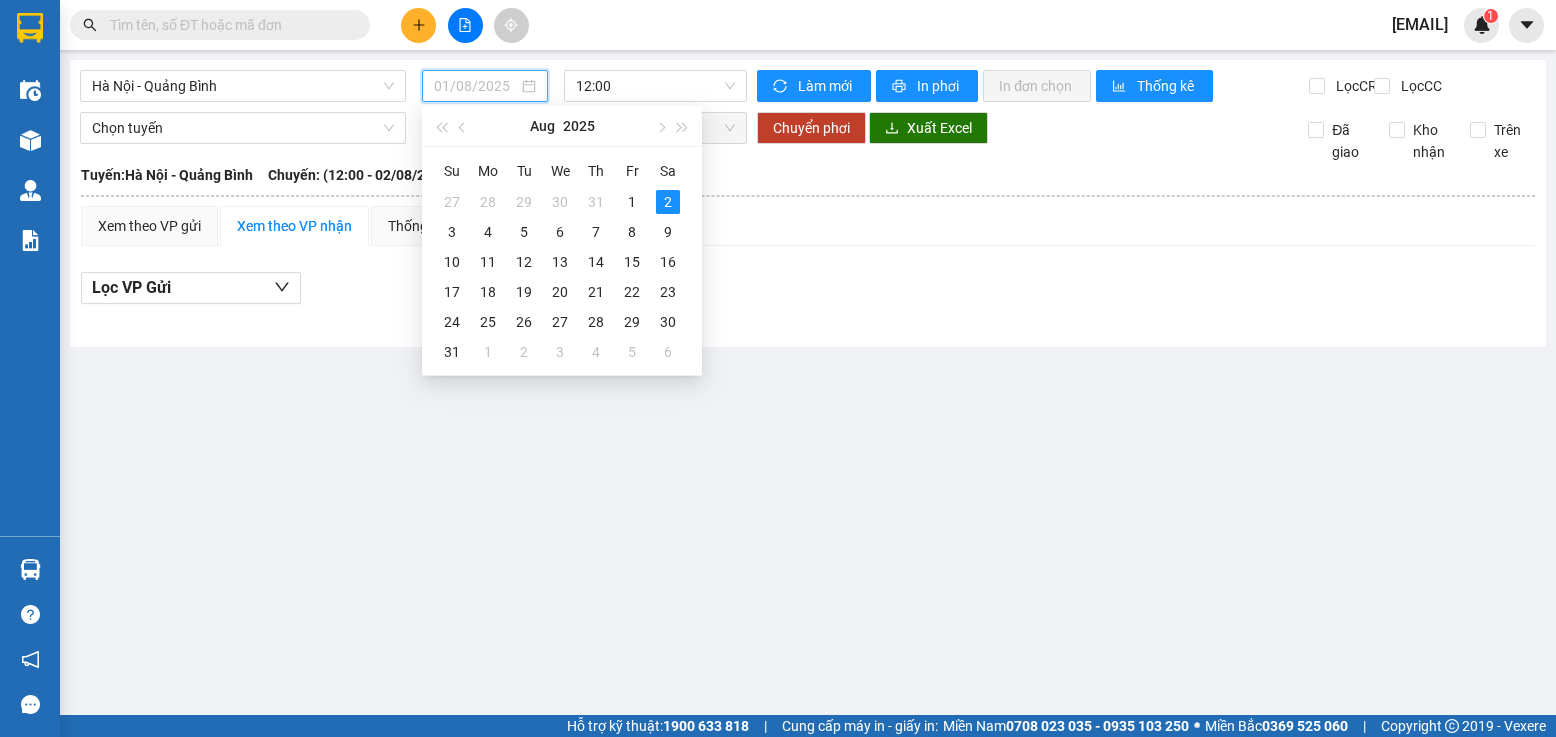 click on "1" at bounding box center [632, 202] 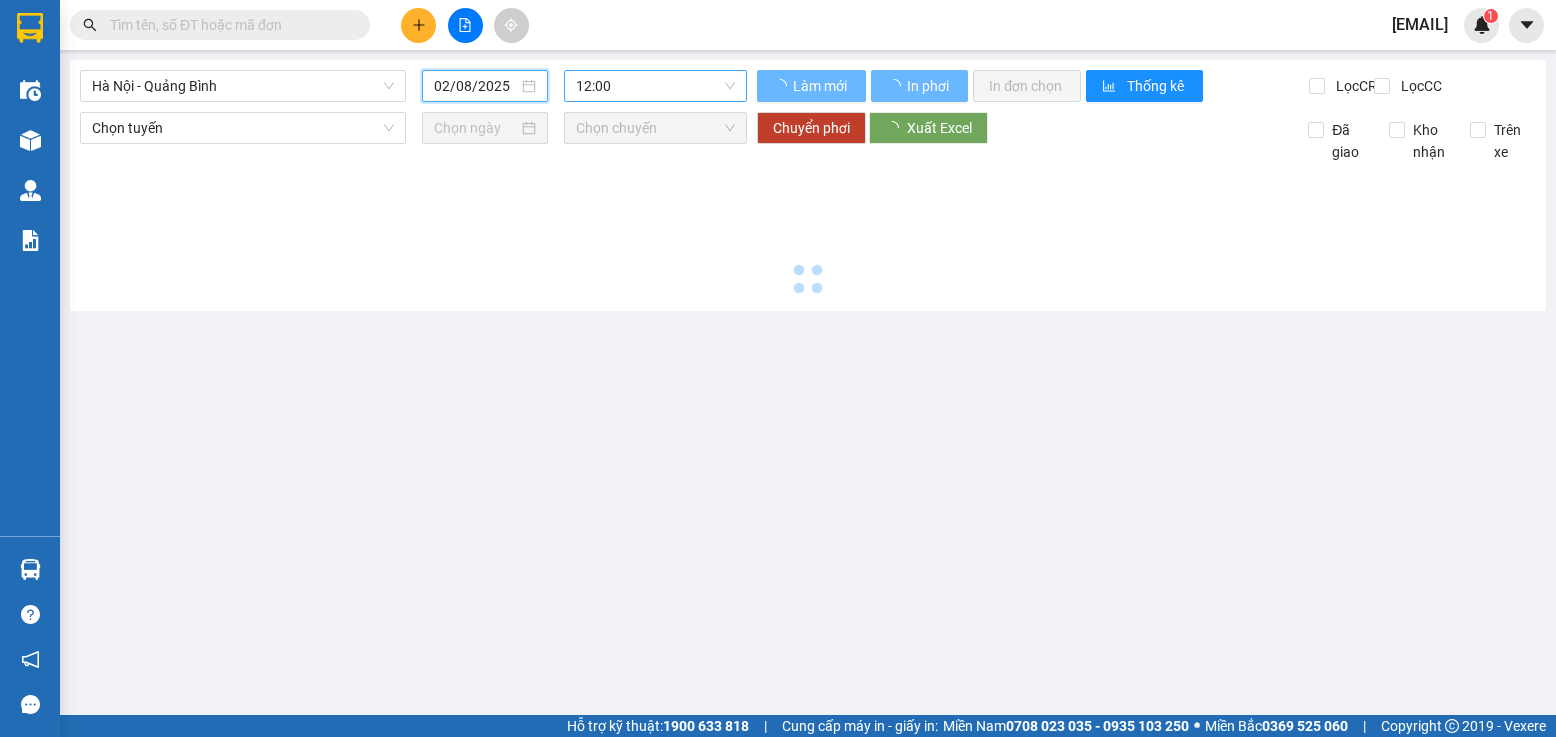 type on "01/08/2025" 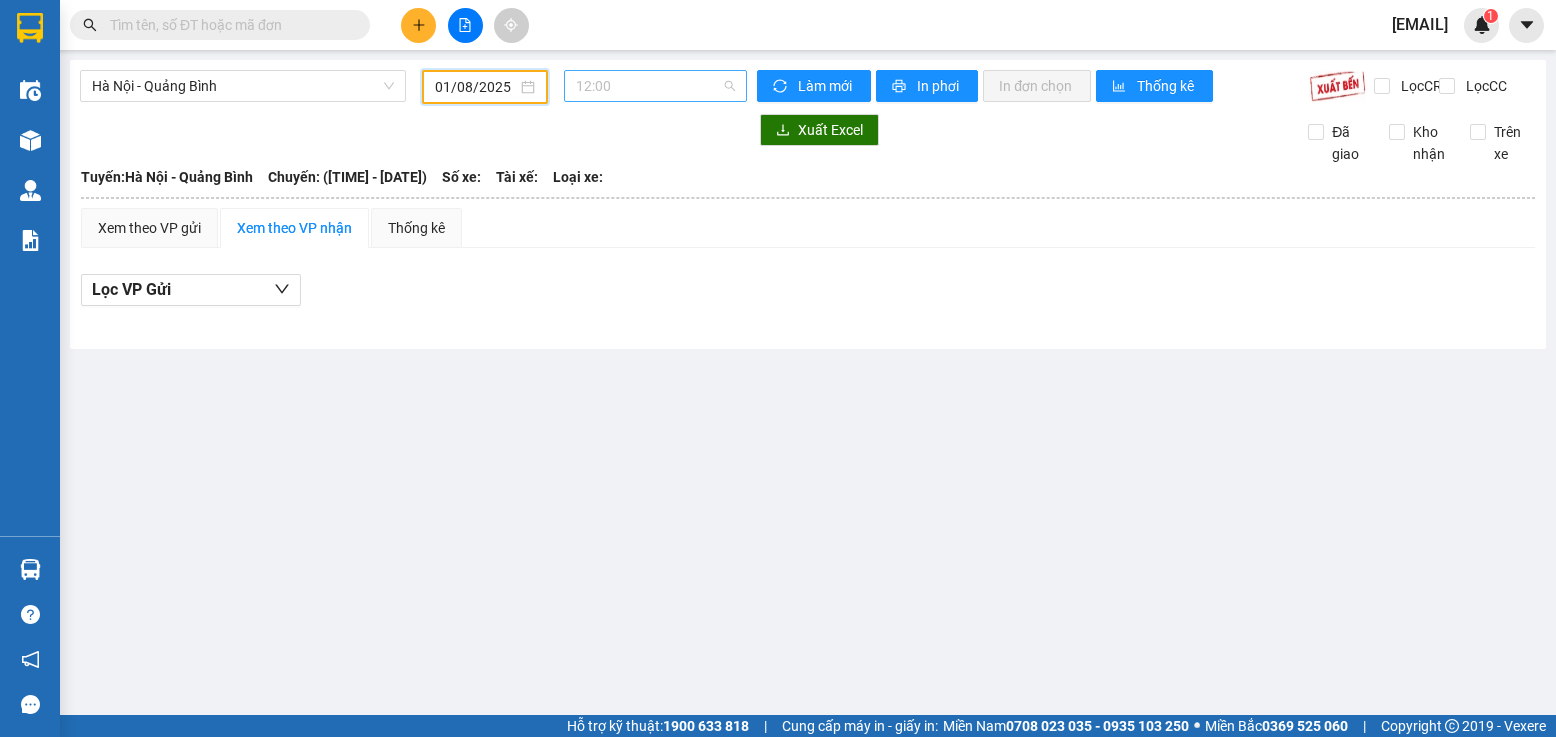 click on "12:00" at bounding box center [655, 86] 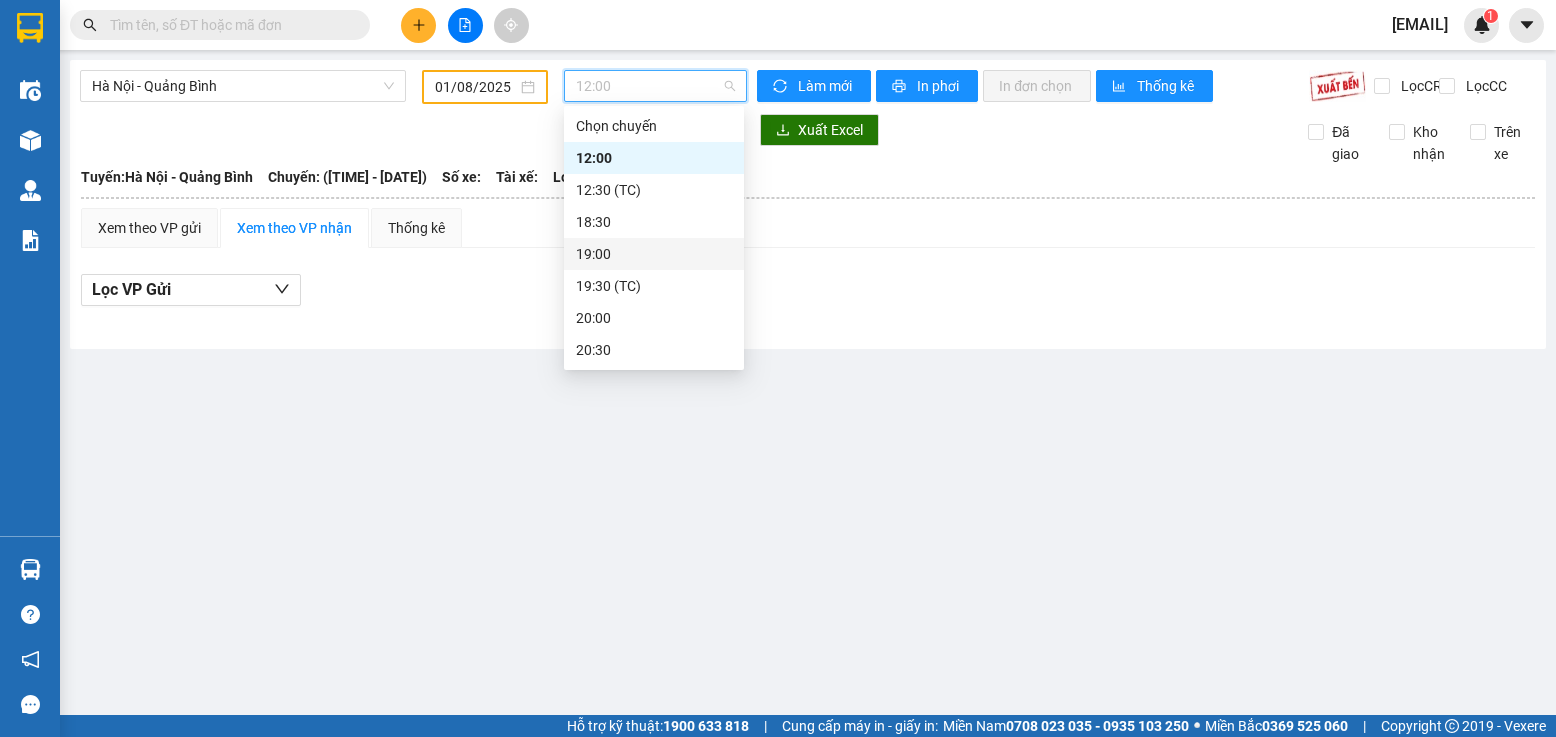 click on "19:00" at bounding box center (654, 254) 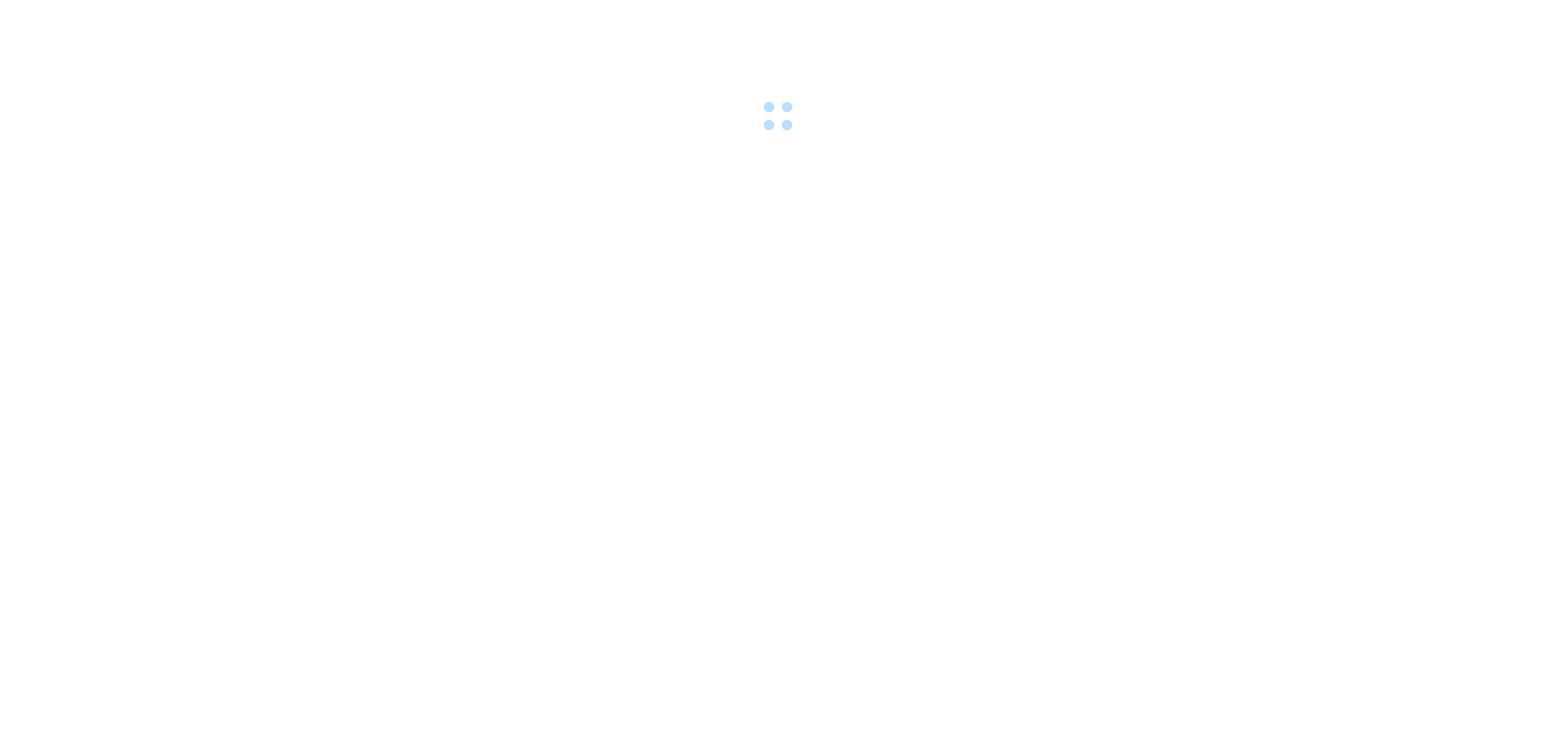 scroll, scrollTop: 0, scrollLeft: 0, axis: both 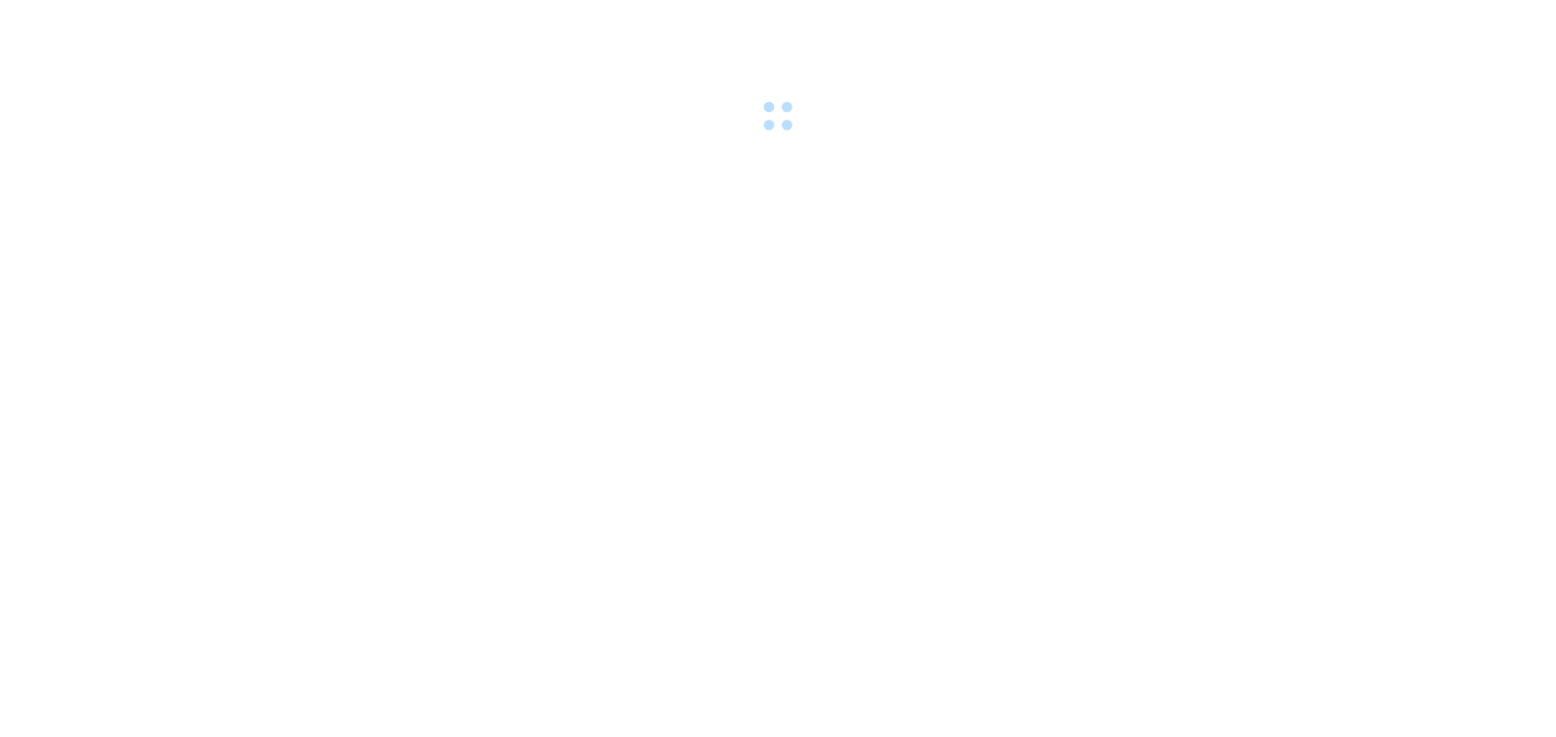 click at bounding box center (778, 368) 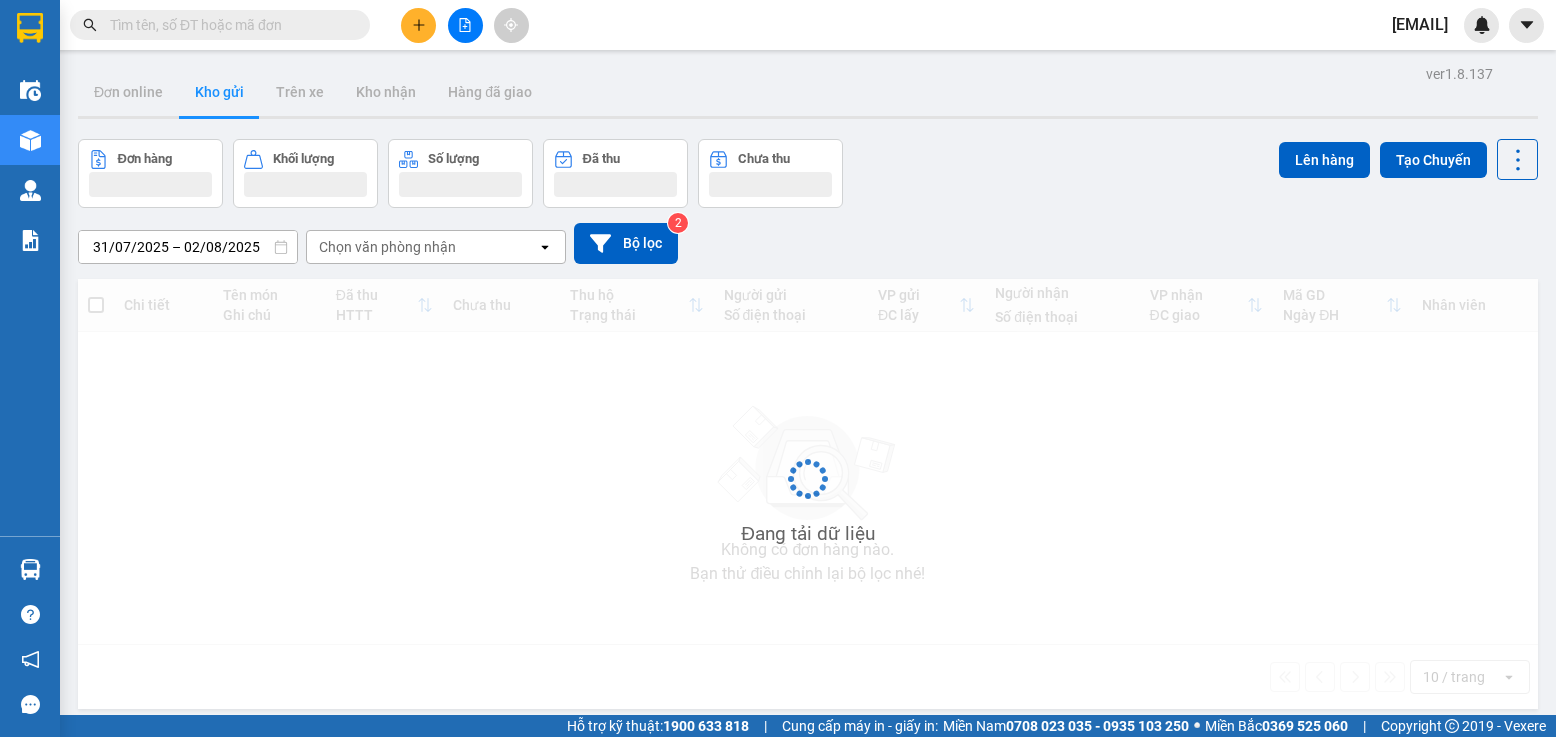 click on "31/07/2025 – 02/08/2025 Press the down arrow key to interact with the calendar and select a date. Press the escape button to close the calendar. Selected date range is from 31/07/2025 to 02/08/2025. Chọn văn phòng nhận open Bộ lọc 2" at bounding box center [808, 243] 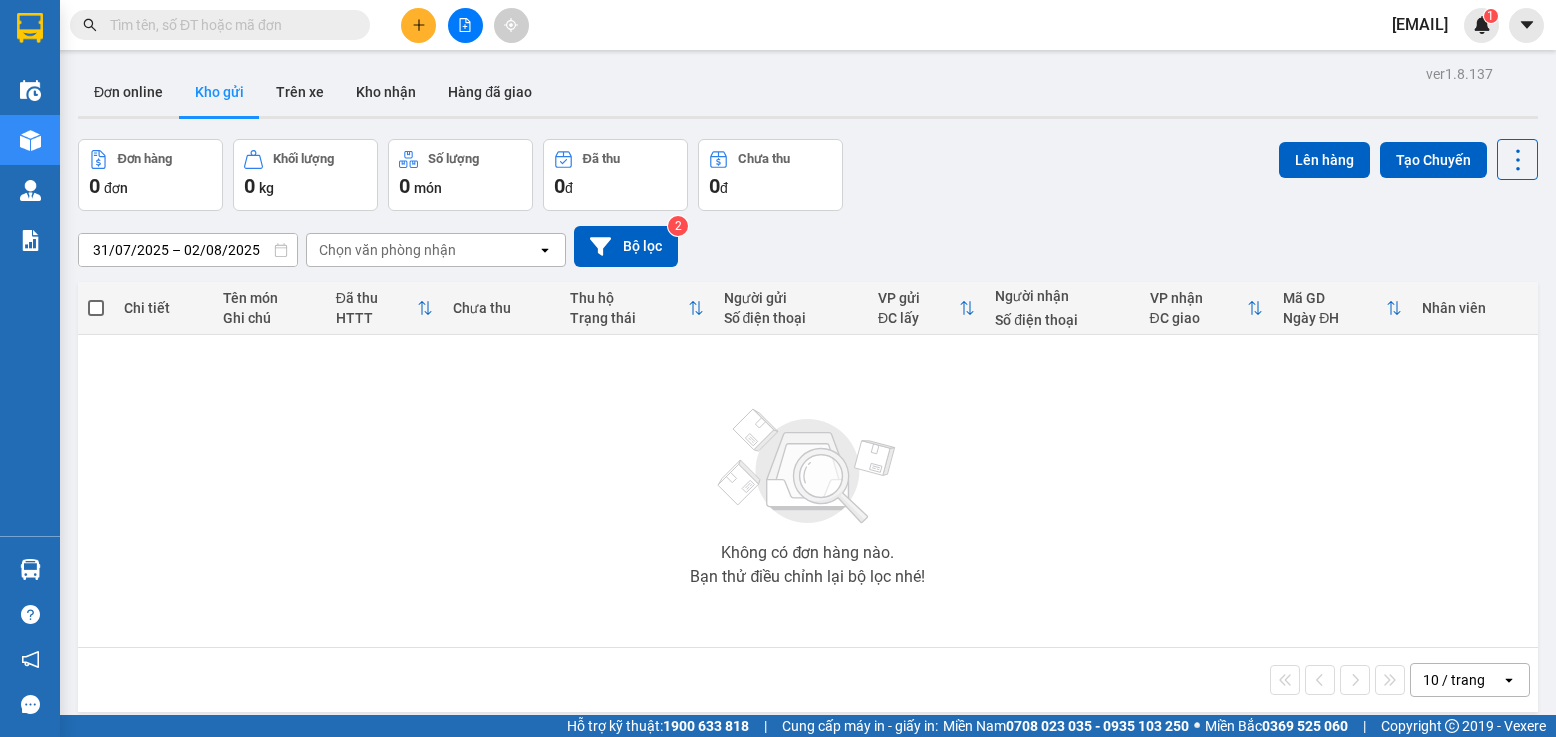 click at bounding box center (465, 25) 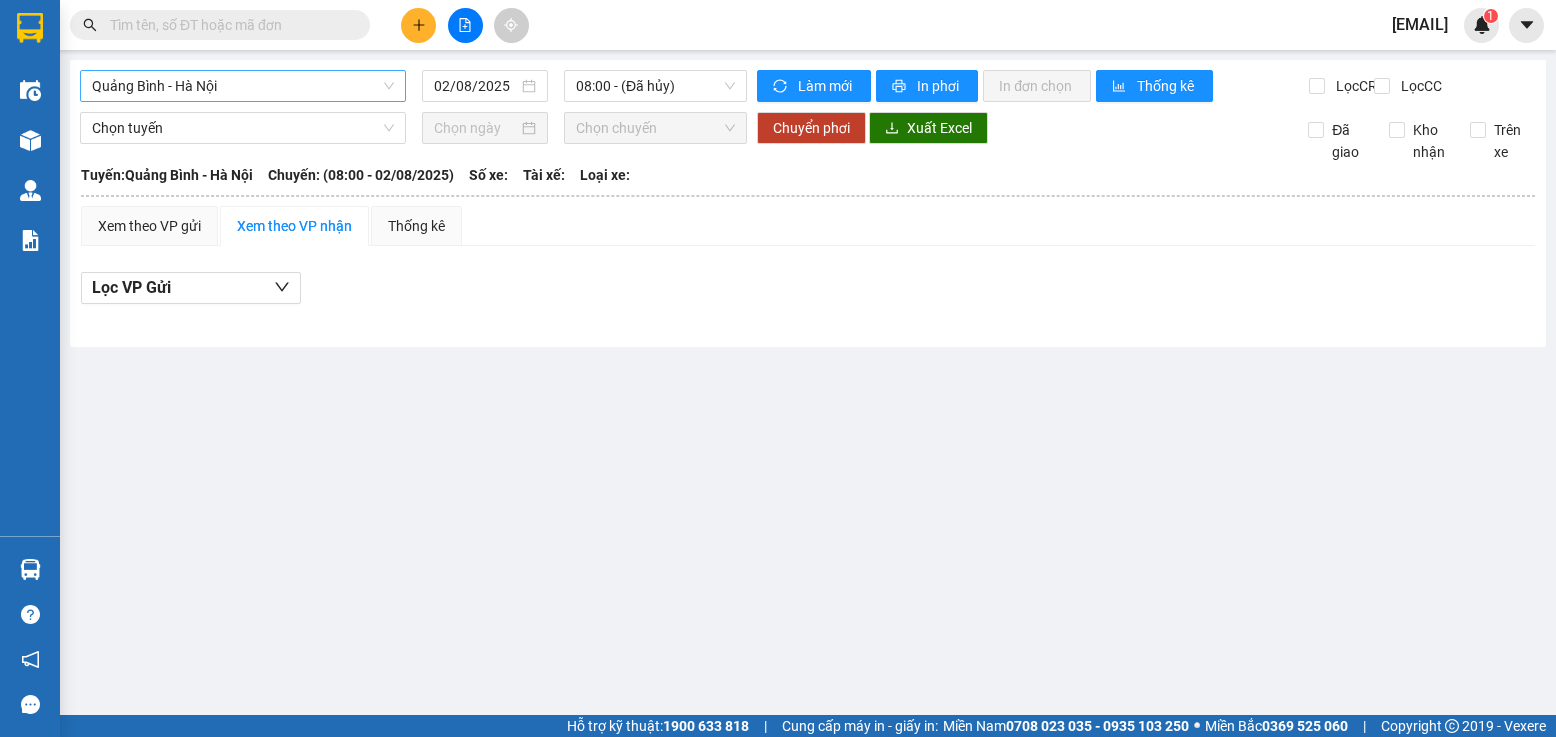 click on "Quảng Bình - Hà Nội" at bounding box center (243, 86) 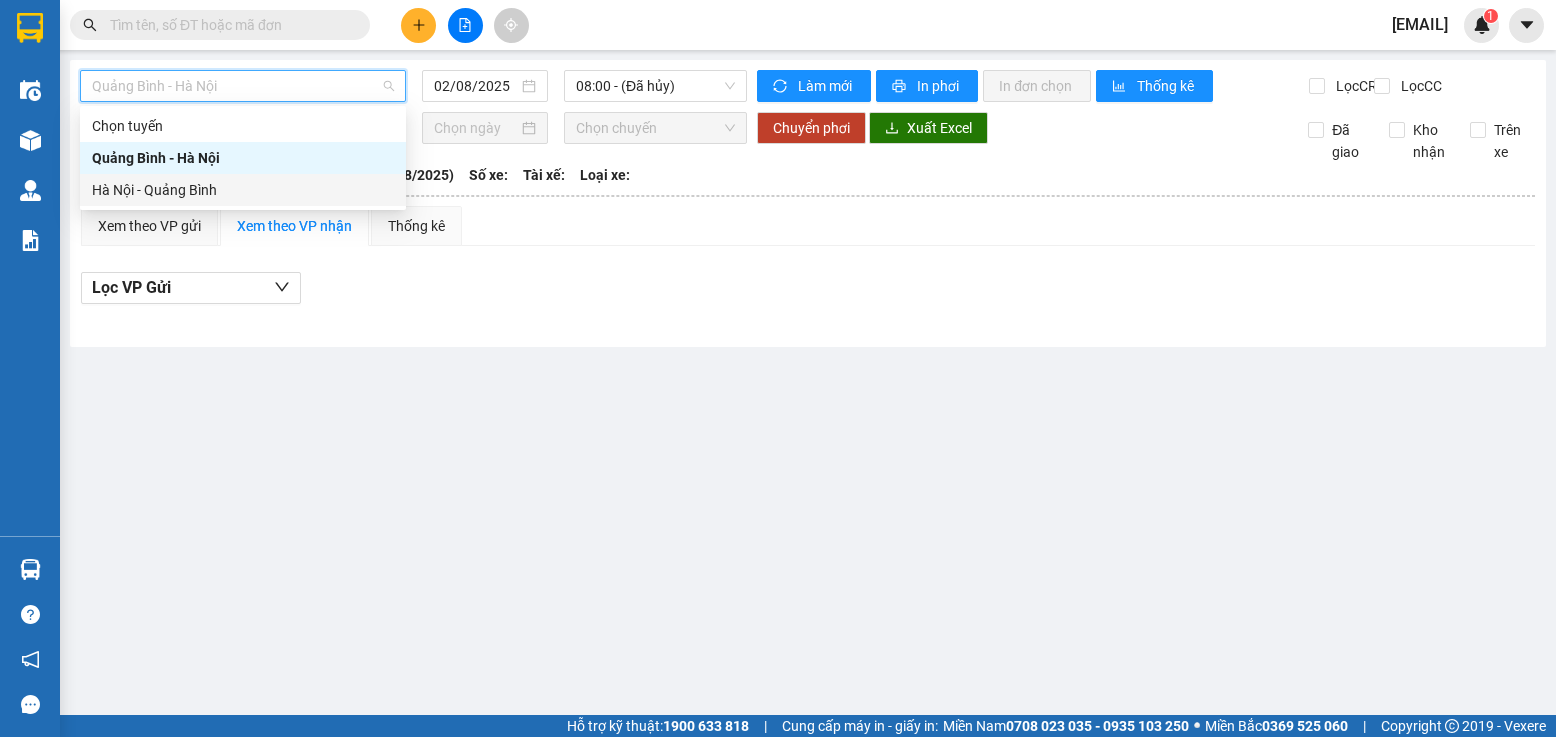 click on "Hà Nội - Quảng Bình" at bounding box center (243, 190) 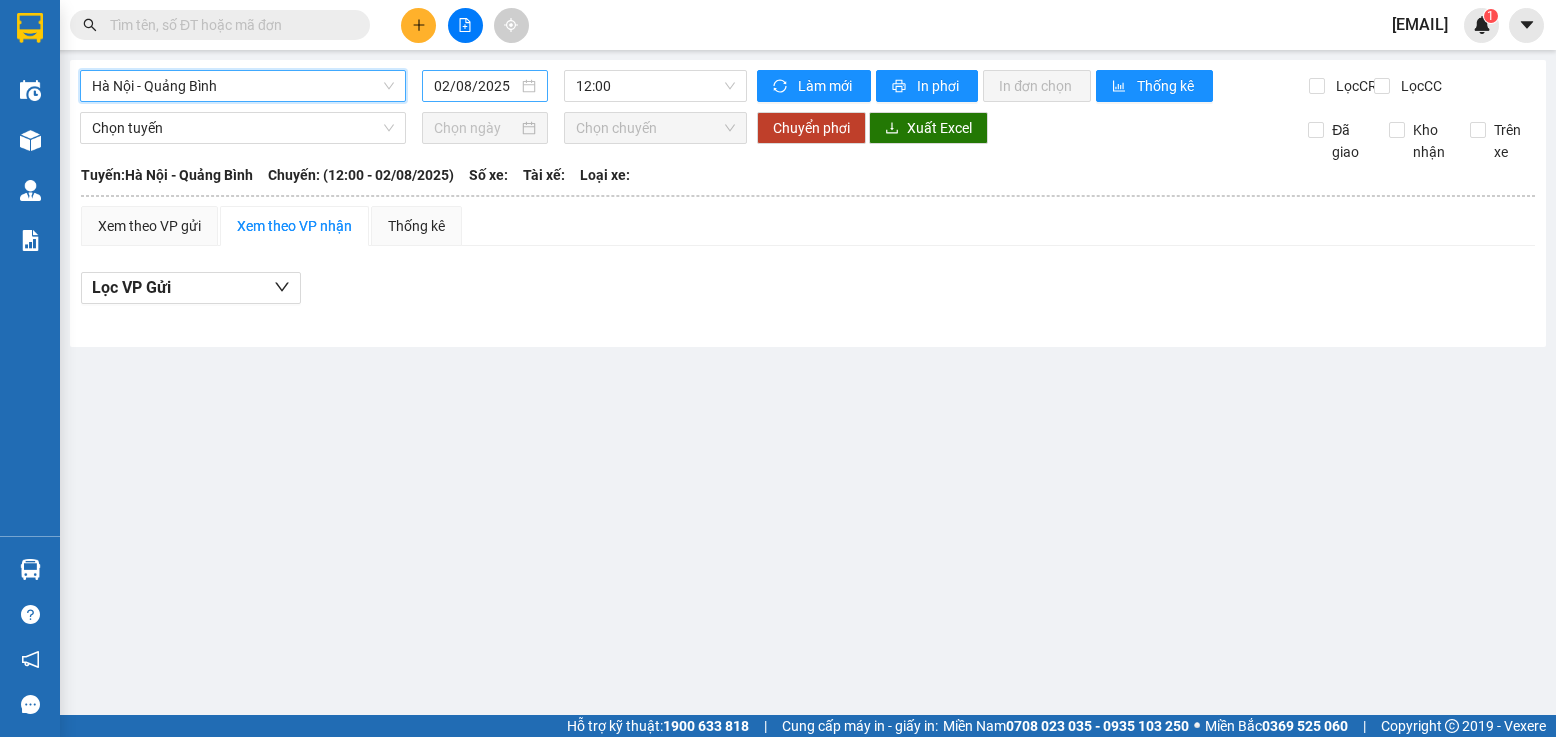 click on "02/08/2025" at bounding box center (476, 86) 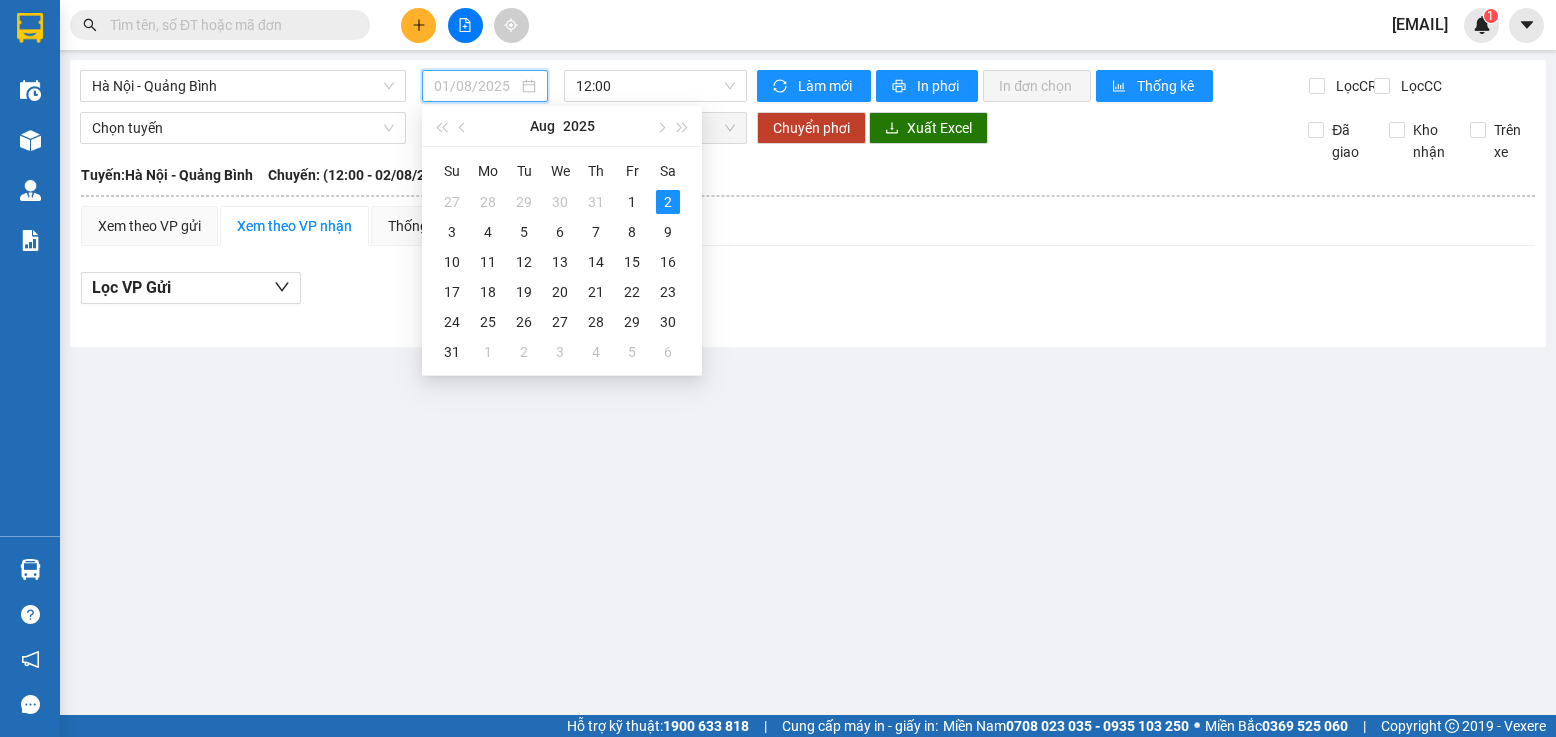 click on "1" at bounding box center (632, 202) 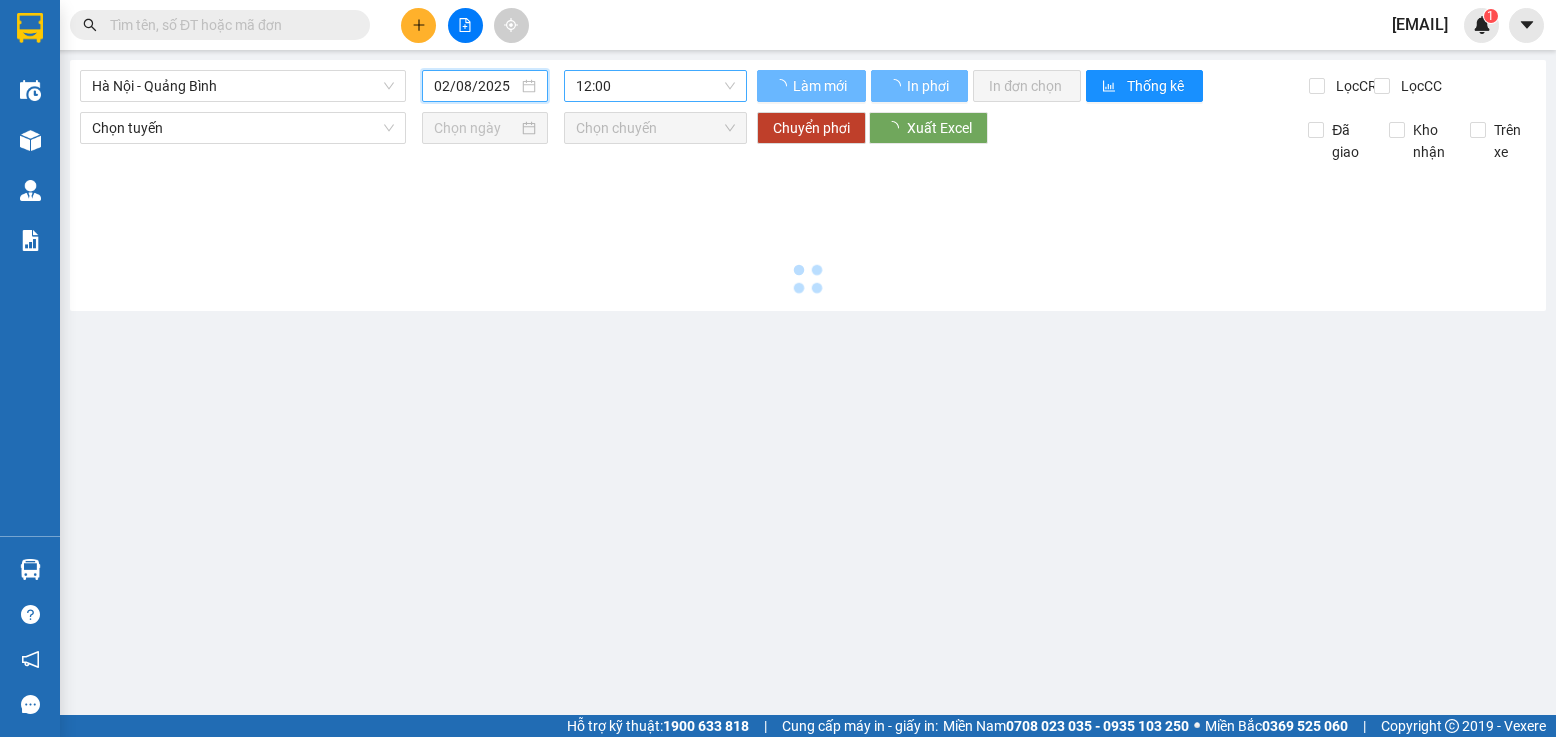 type on "01/08/2025" 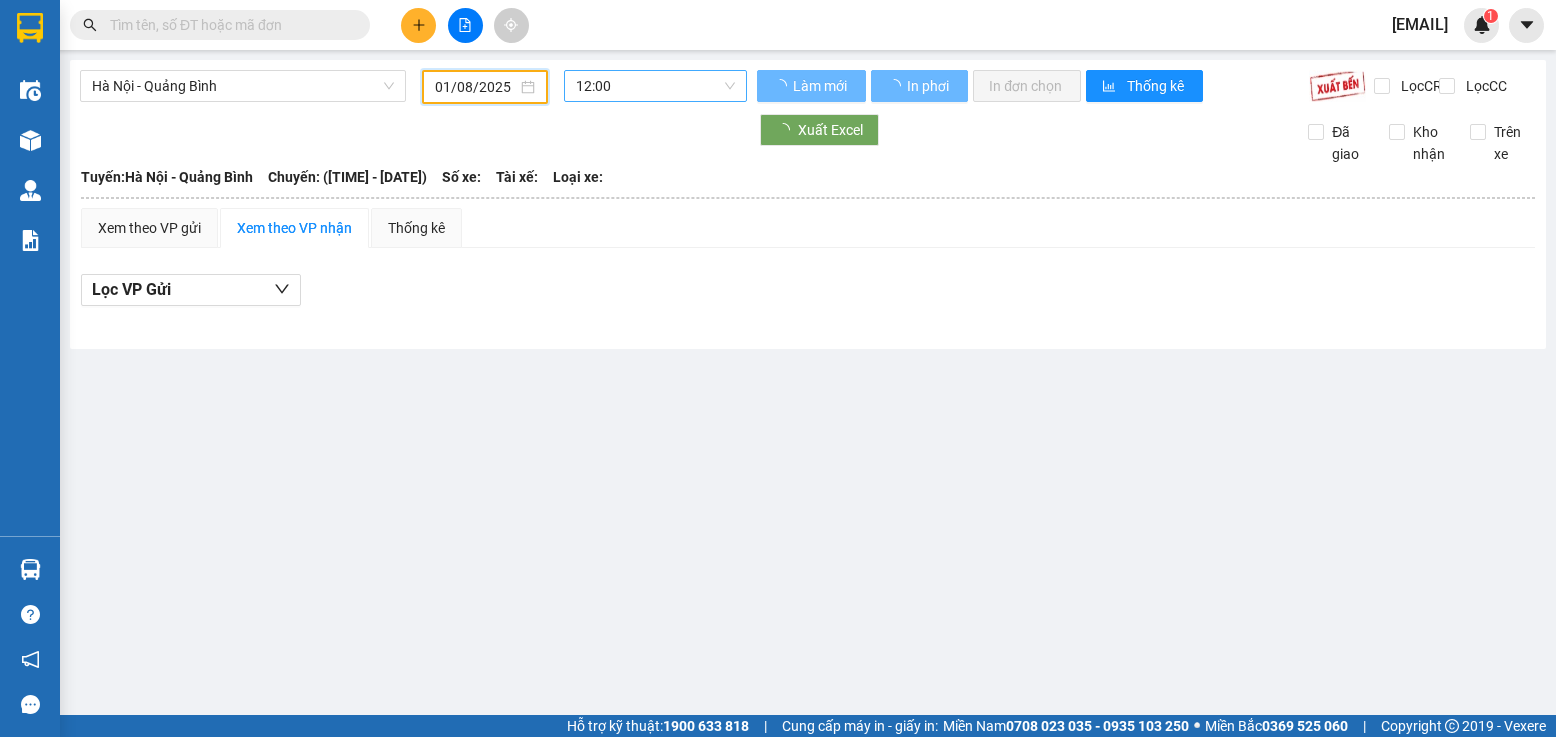 click on "12:00" at bounding box center (655, 86) 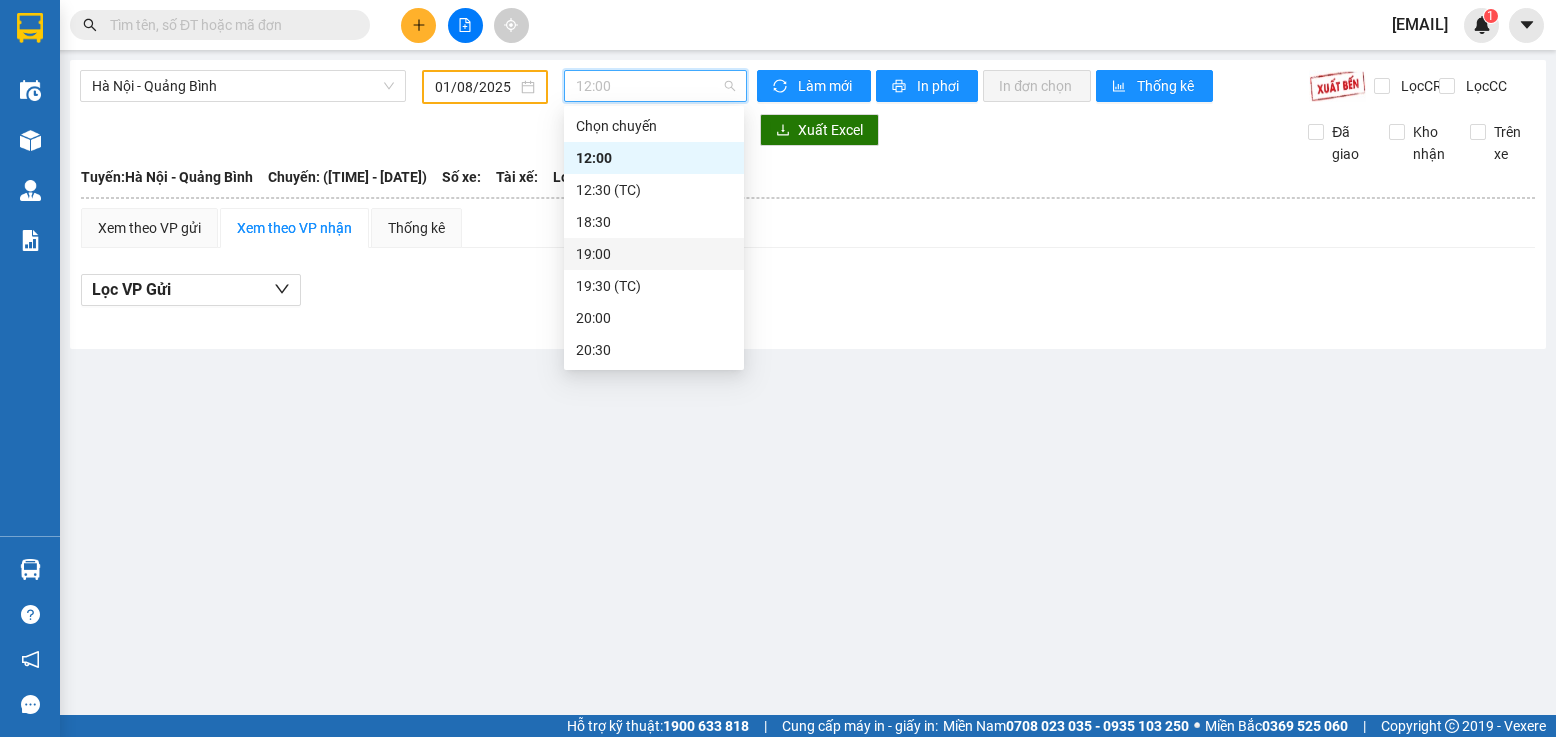 click on "19:00" at bounding box center (654, 254) 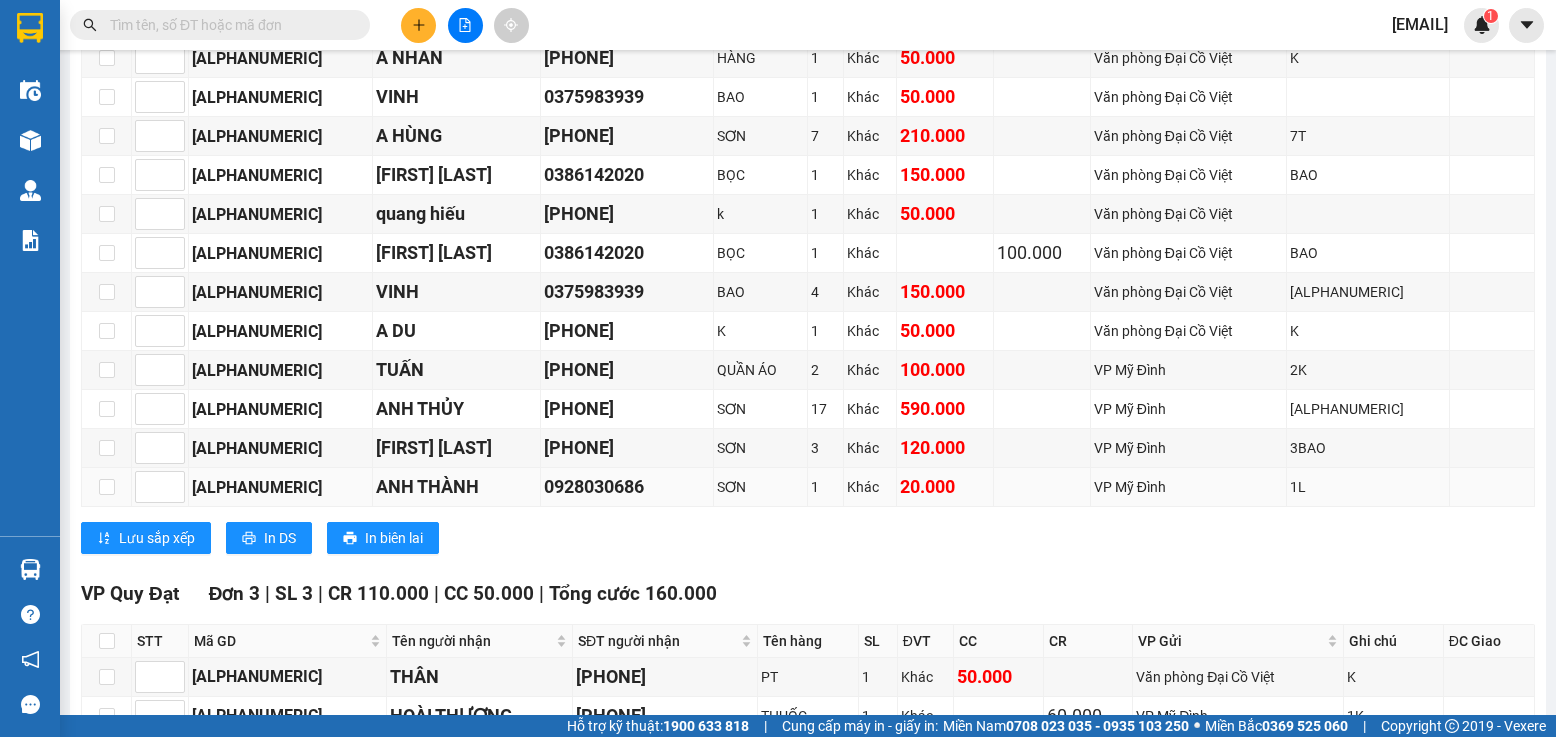 scroll, scrollTop: 1078, scrollLeft: 0, axis: vertical 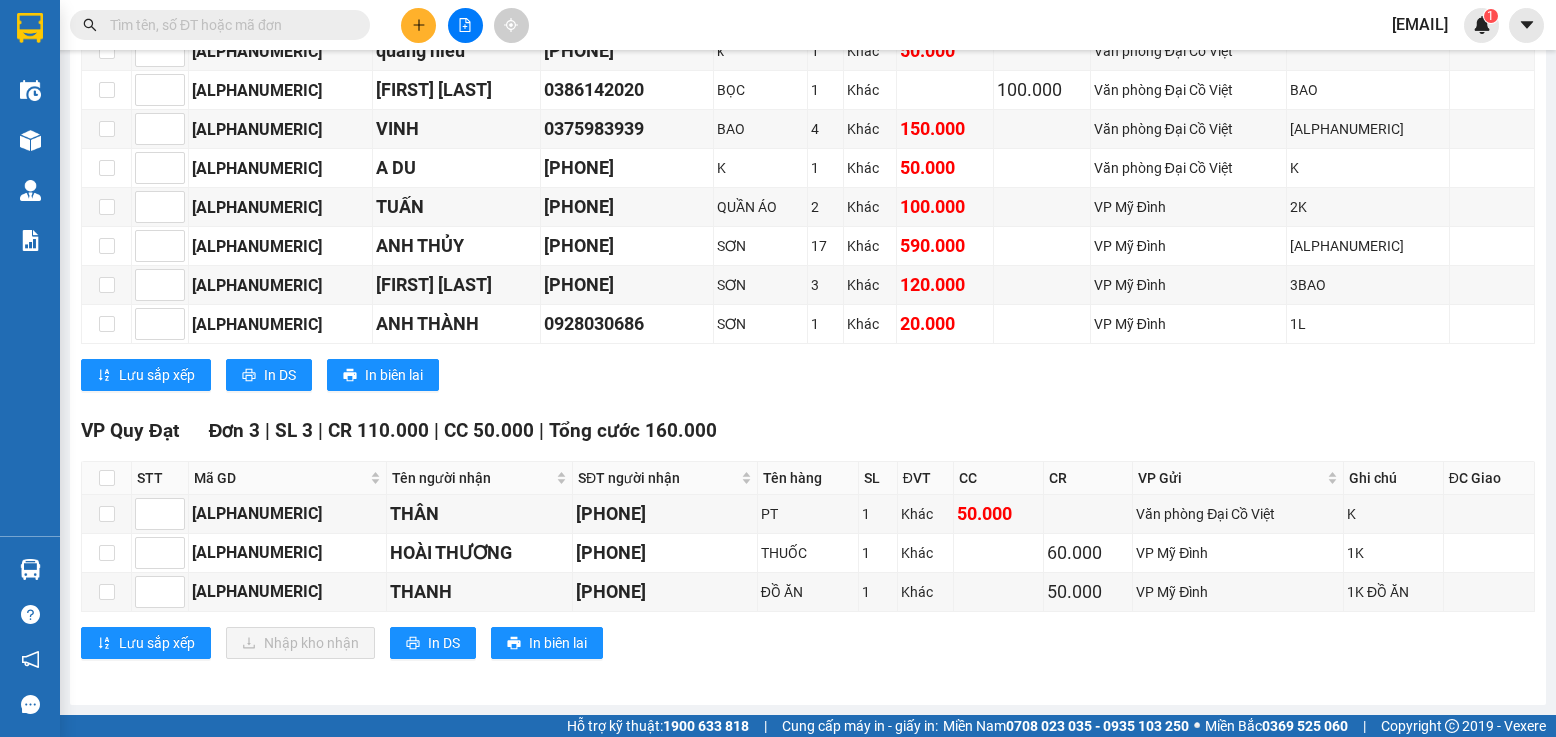 drag, startPoint x: 720, startPoint y: 531, endPoint x: 1219, endPoint y: 392, distance: 517.99805 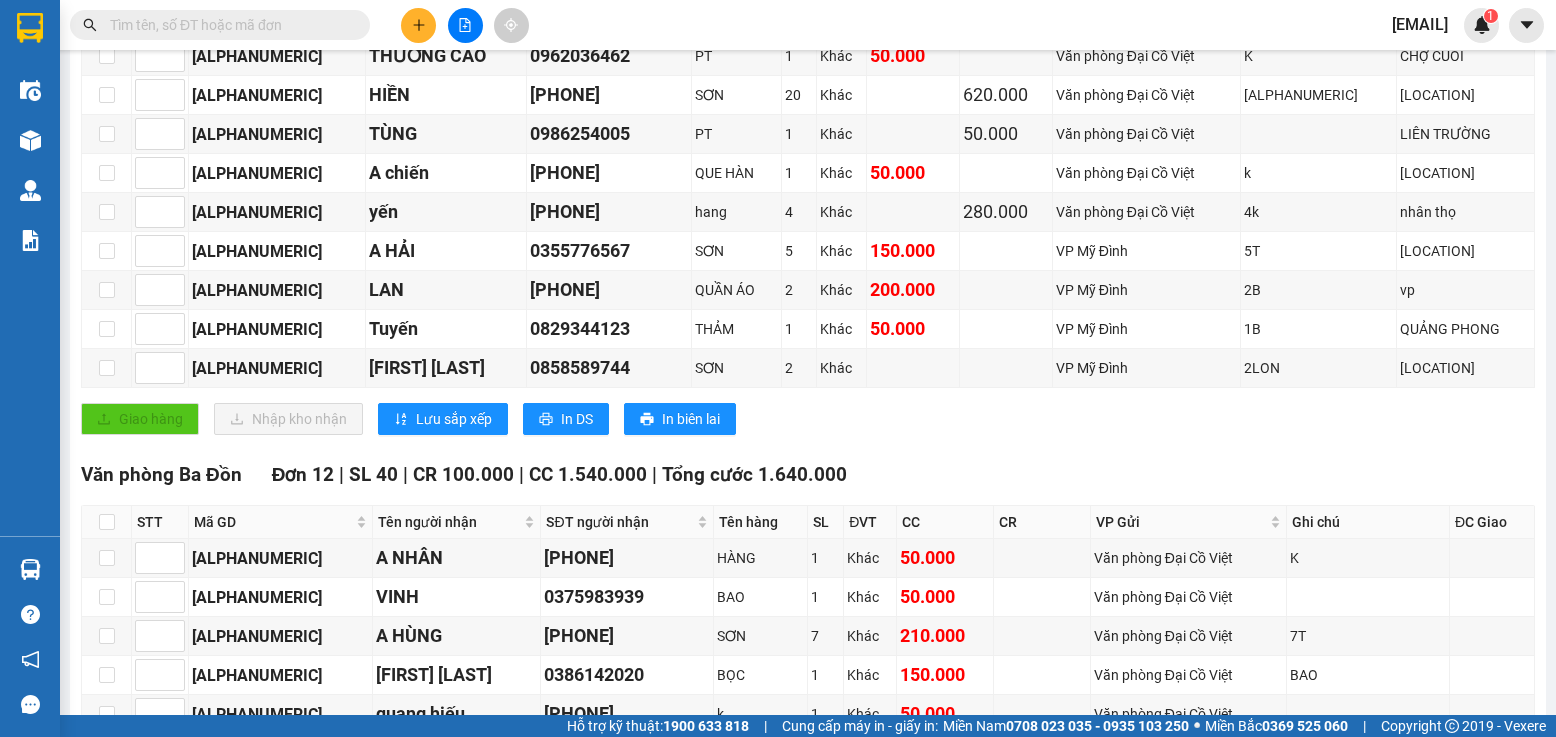 scroll, scrollTop: 700, scrollLeft: 0, axis: vertical 